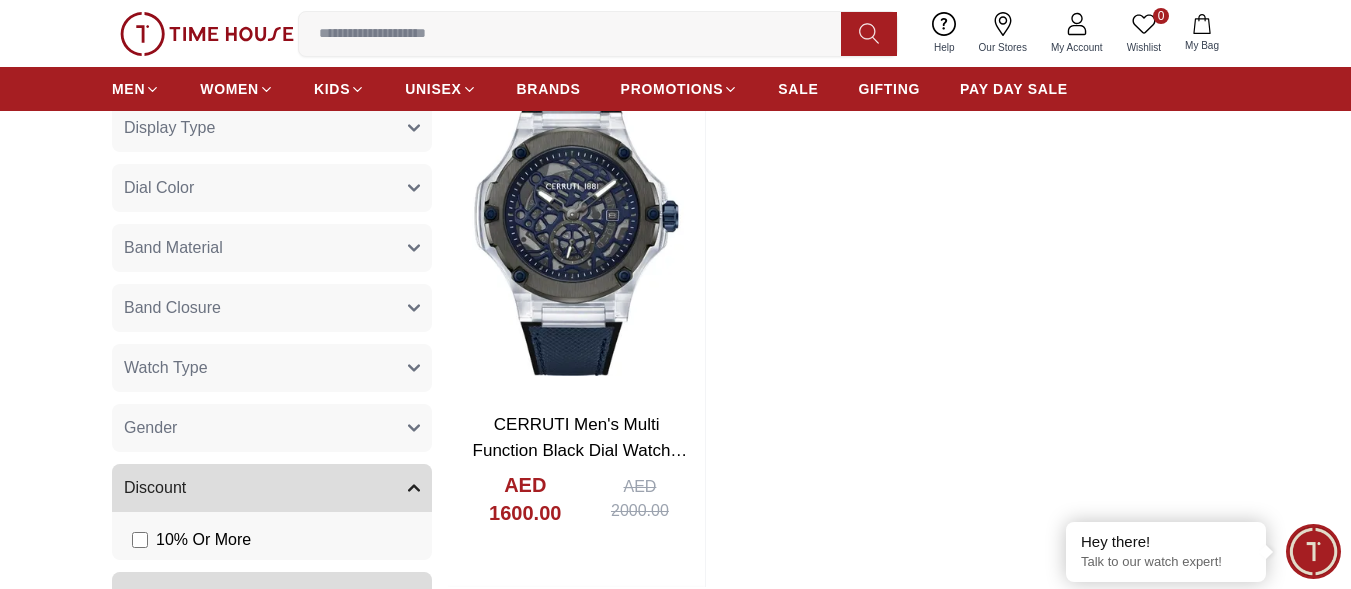 scroll, scrollTop: 800, scrollLeft: 0, axis: vertical 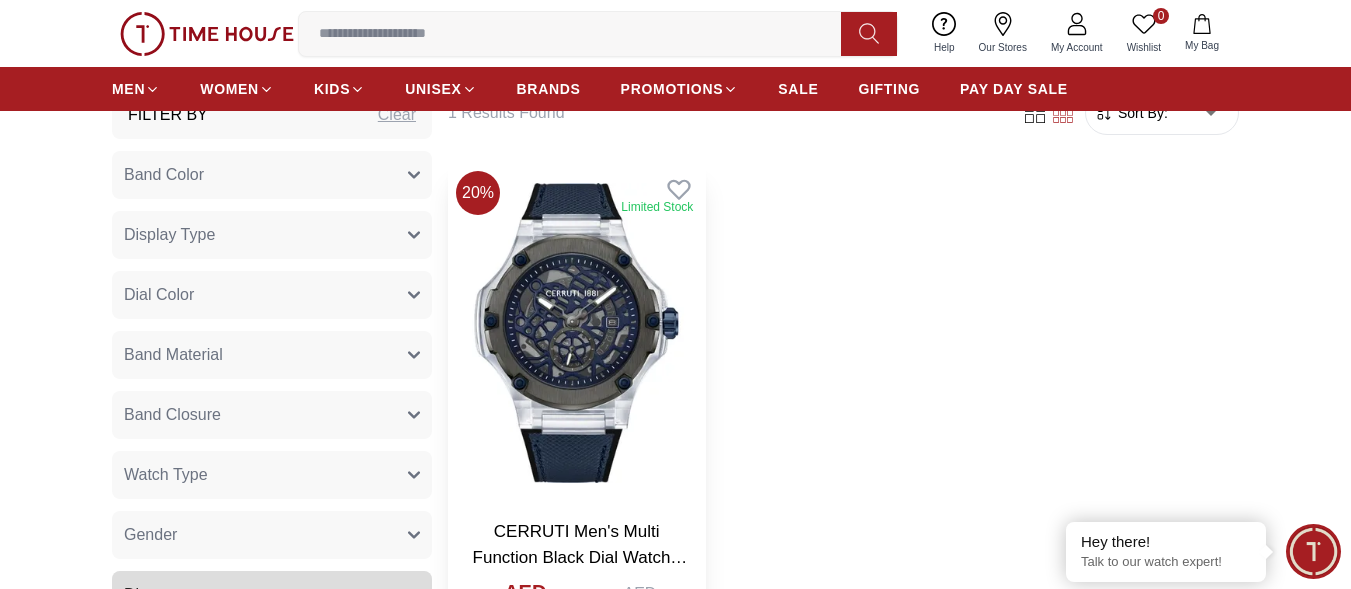 click at bounding box center [576, 333] 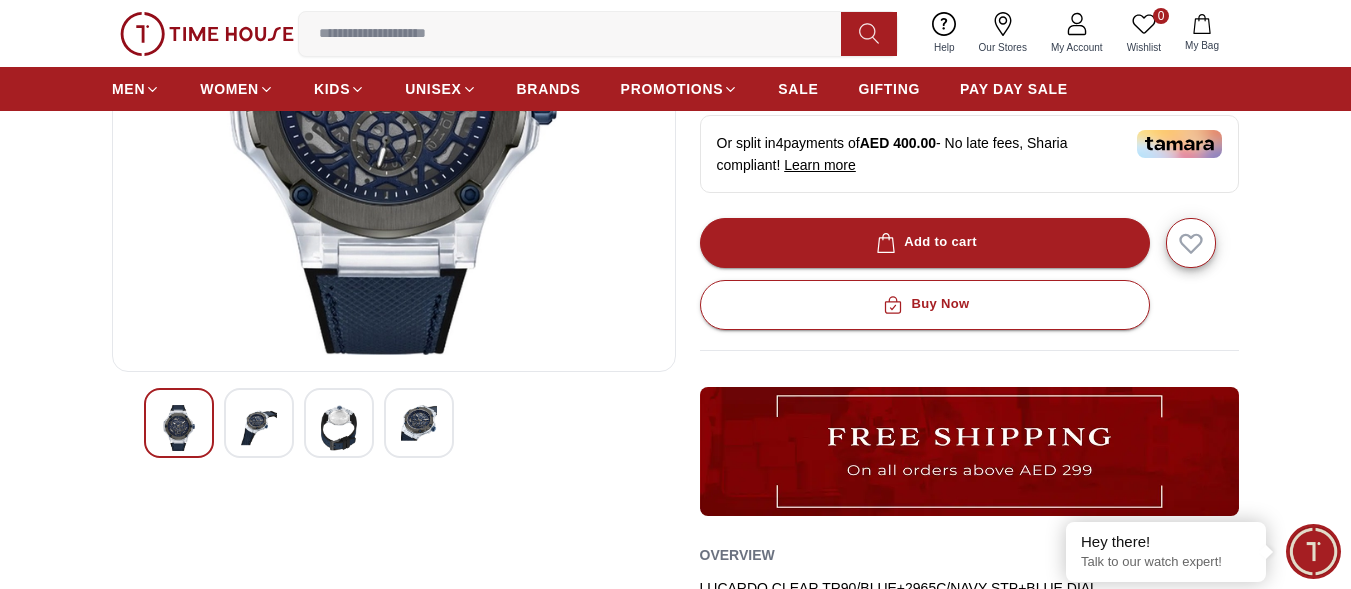 scroll, scrollTop: 400, scrollLeft: 0, axis: vertical 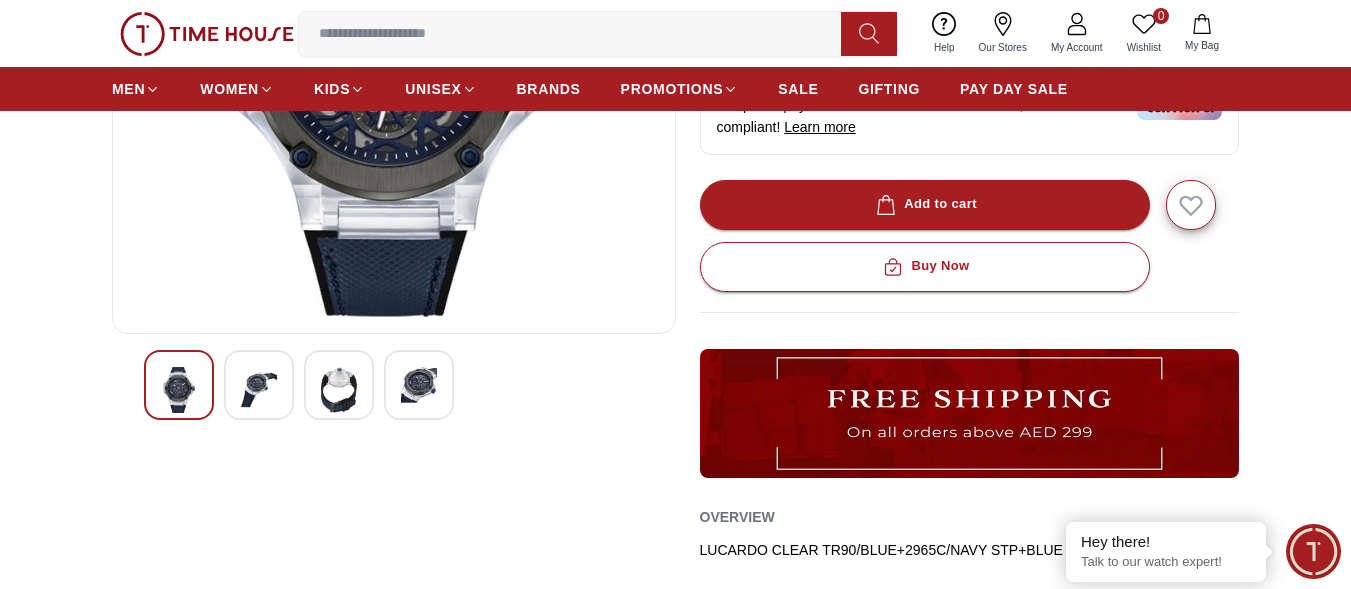 click at bounding box center (259, 385) 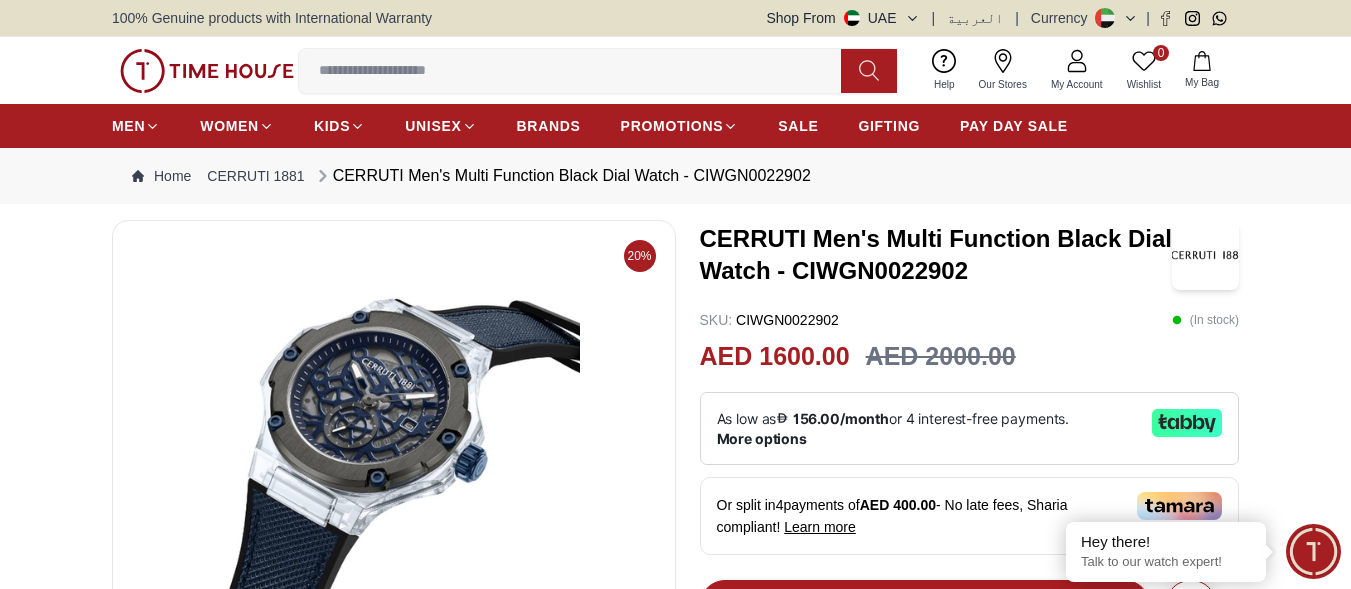 scroll, scrollTop: 300, scrollLeft: 0, axis: vertical 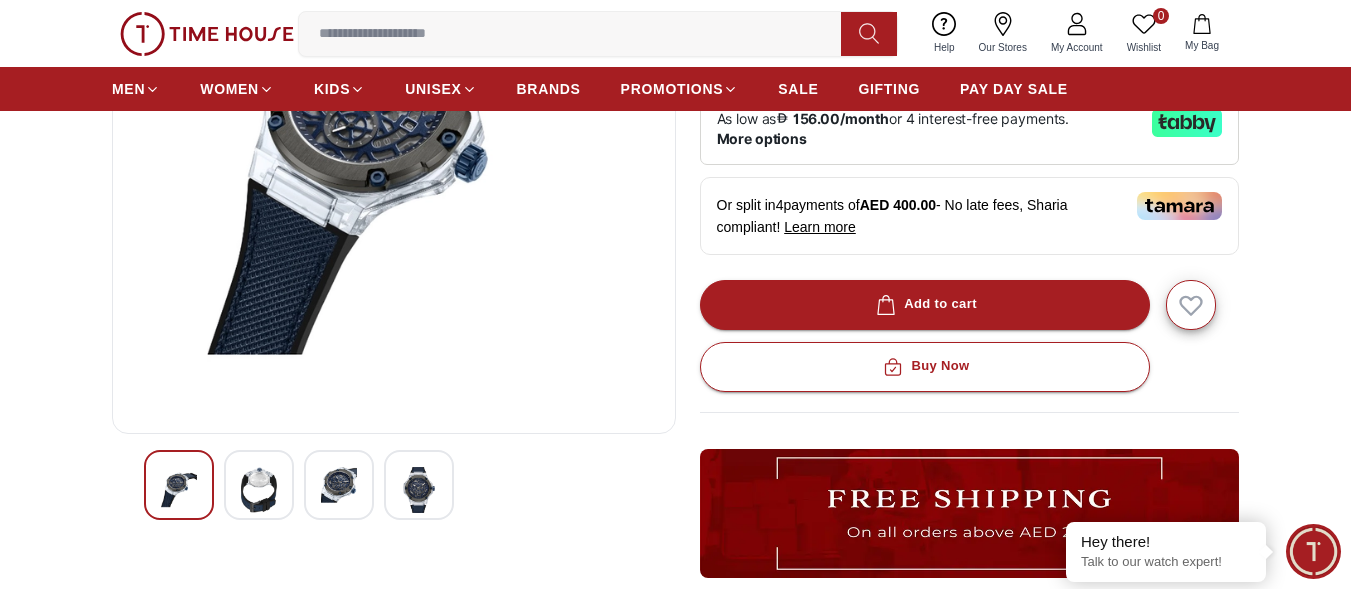 click at bounding box center (339, 485) 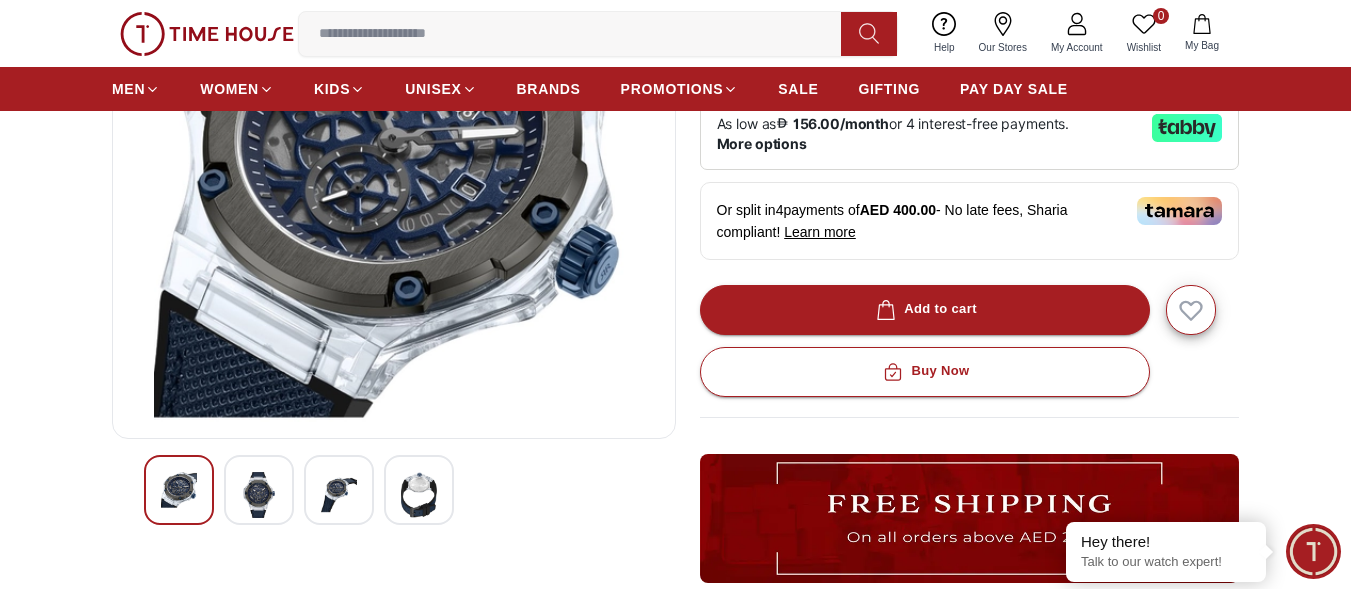 scroll, scrollTop: 300, scrollLeft: 0, axis: vertical 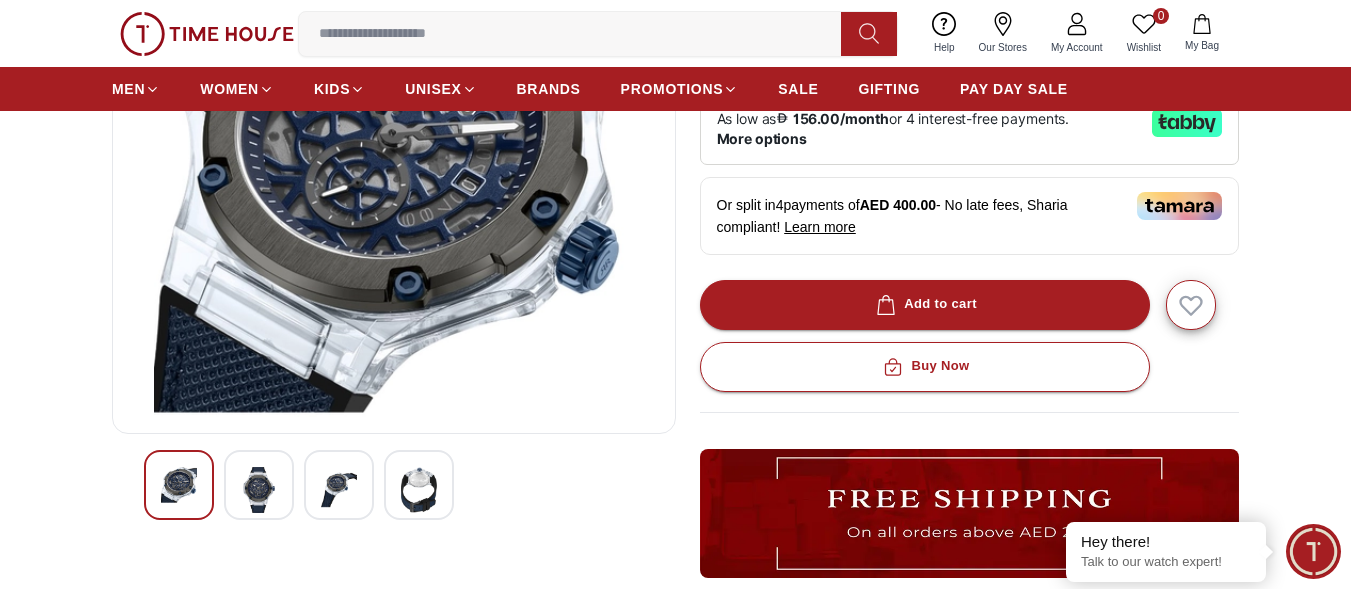 click at bounding box center (419, 490) 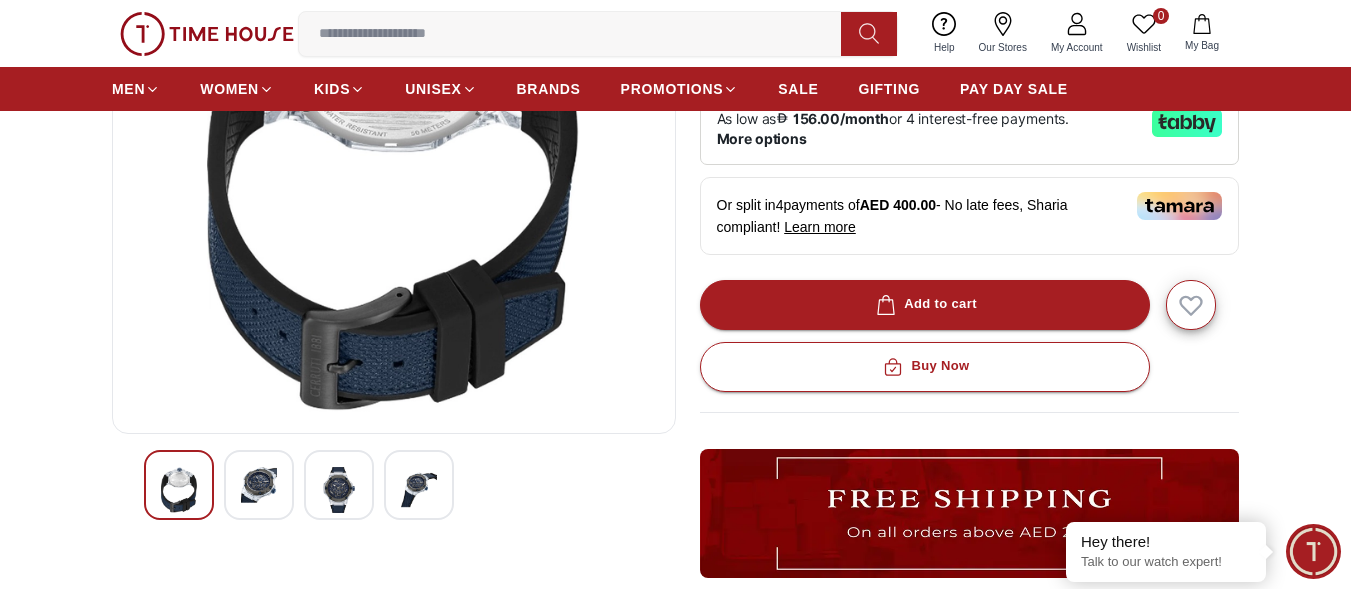 scroll, scrollTop: 0, scrollLeft: 0, axis: both 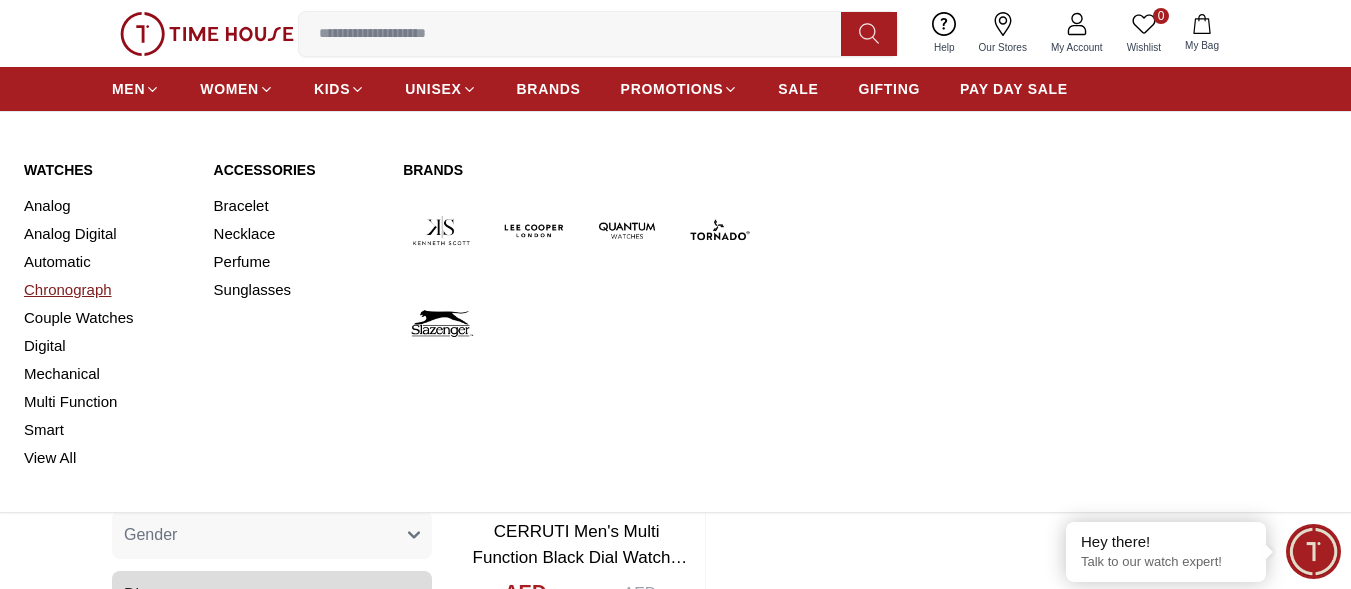 click on "Chronograph" at bounding box center [107, 290] 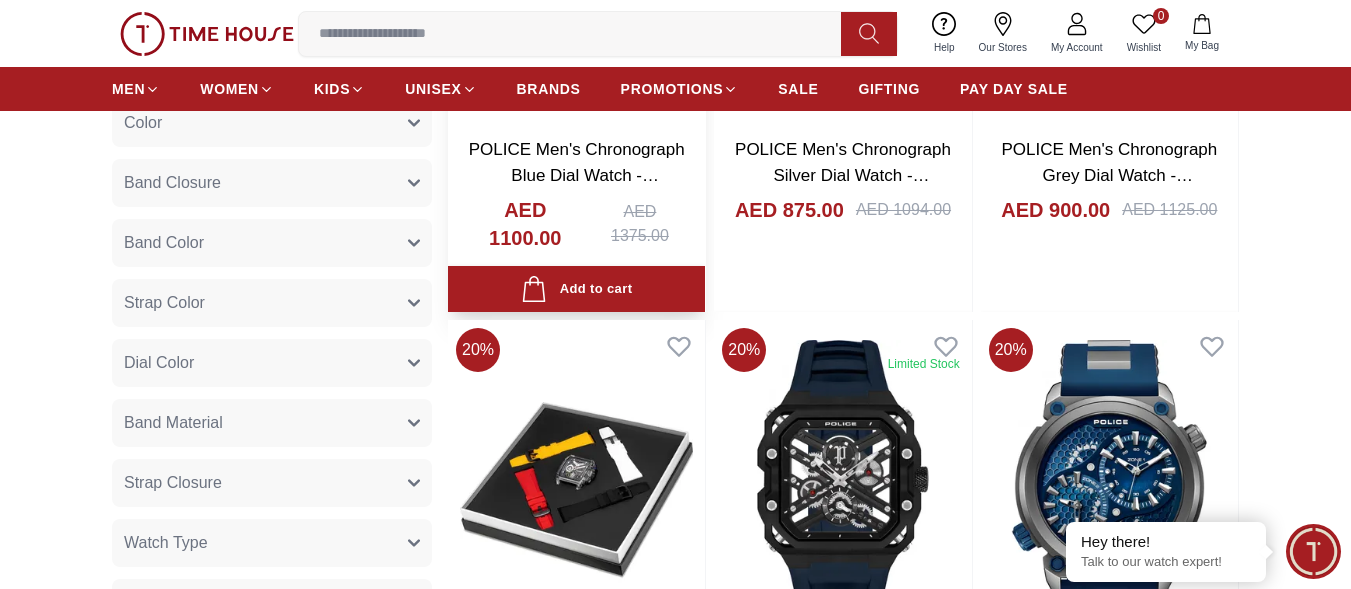 scroll, scrollTop: 600, scrollLeft: 0, axis: vertical 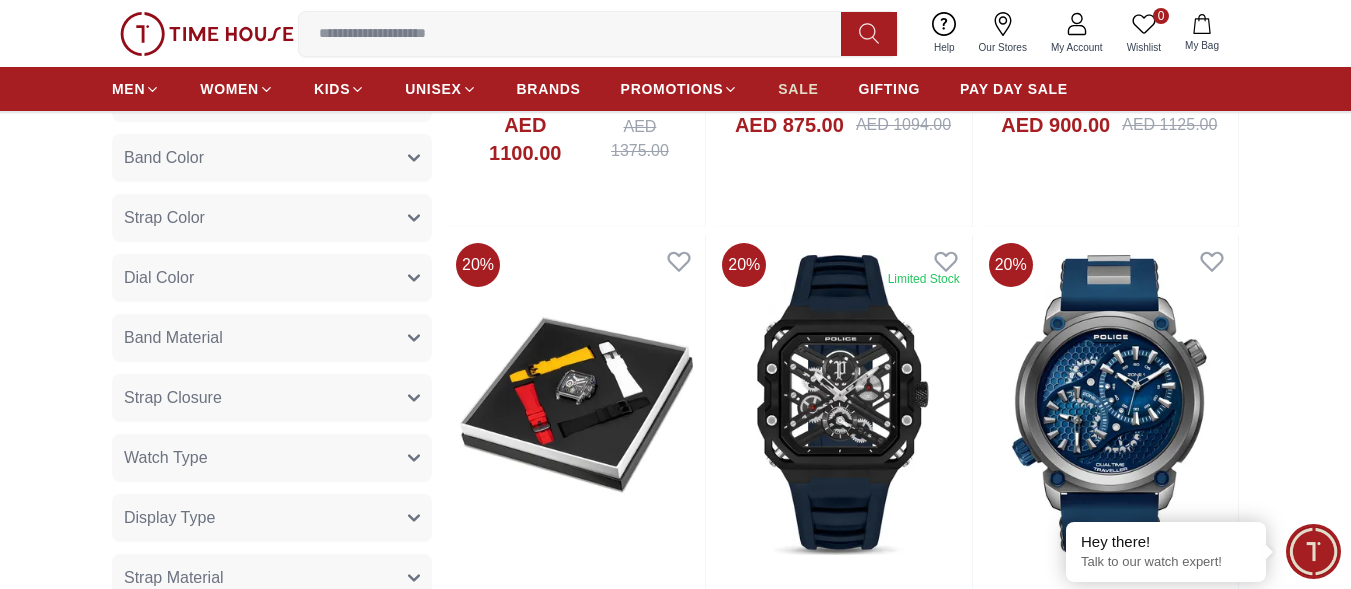 click on "SALE" at bounding box center (798, 89) 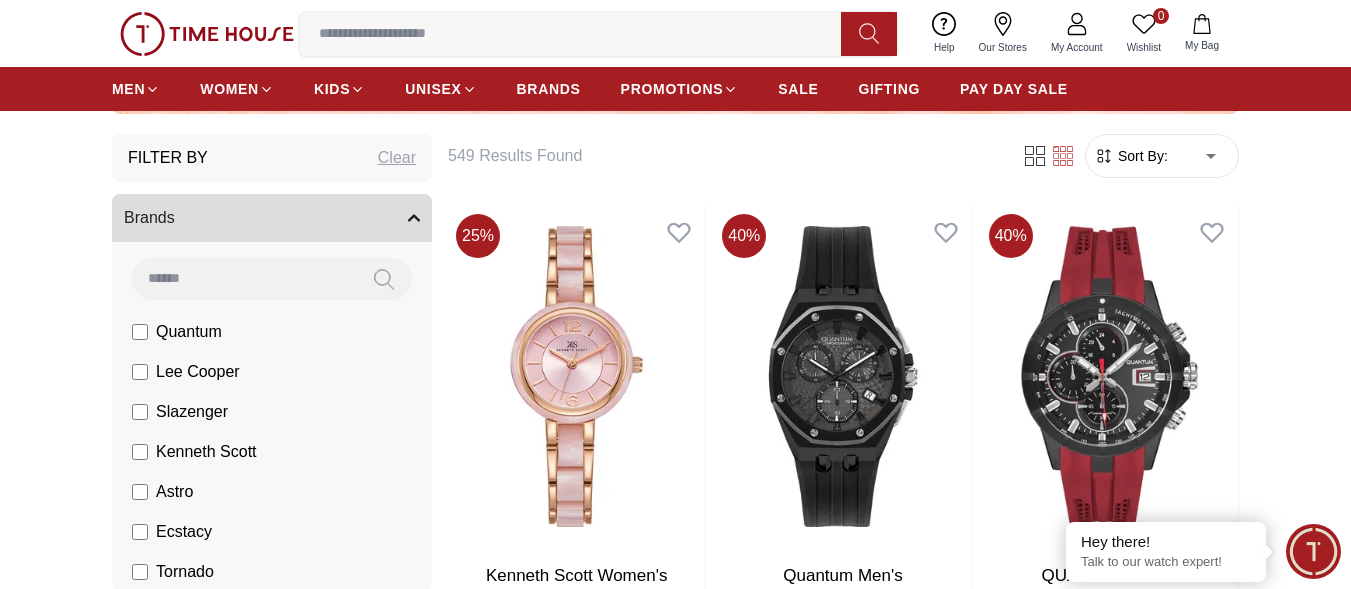 scroll, scrollTop: 700, scrollLeft: 0, axis: vertical 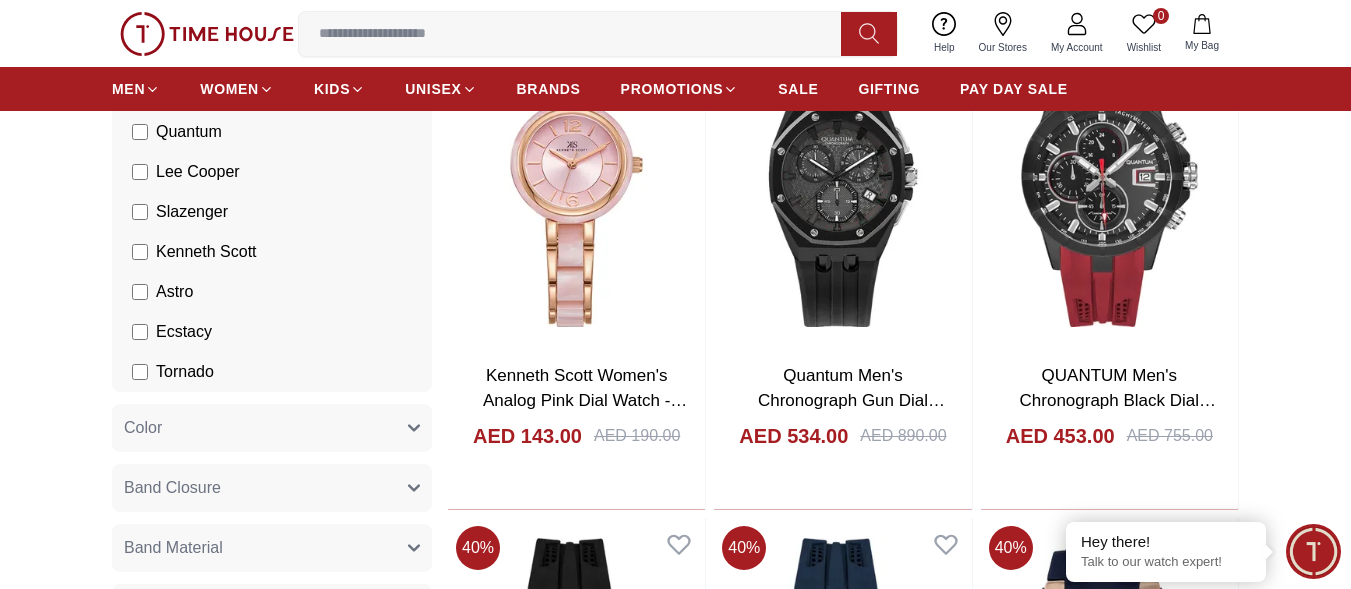 click on "Kenneth Scott" at bounding box center [206, 252] 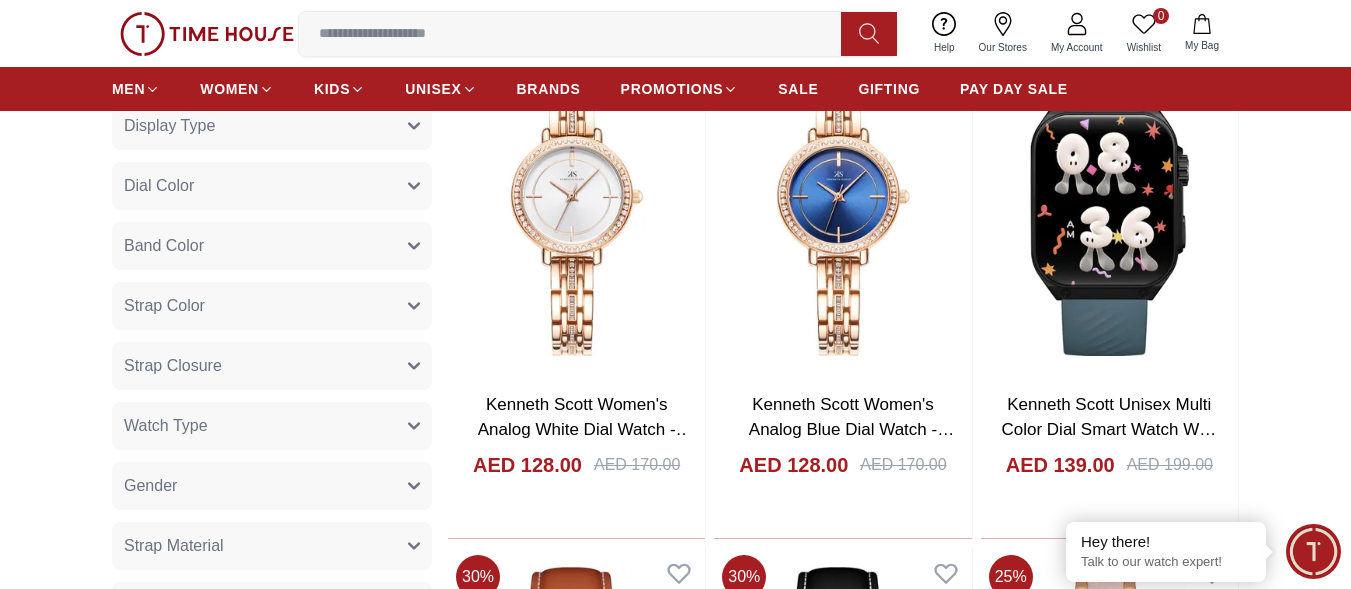 scroll, scrollTop: 1200, scrollLeft: 0, axis: vertical 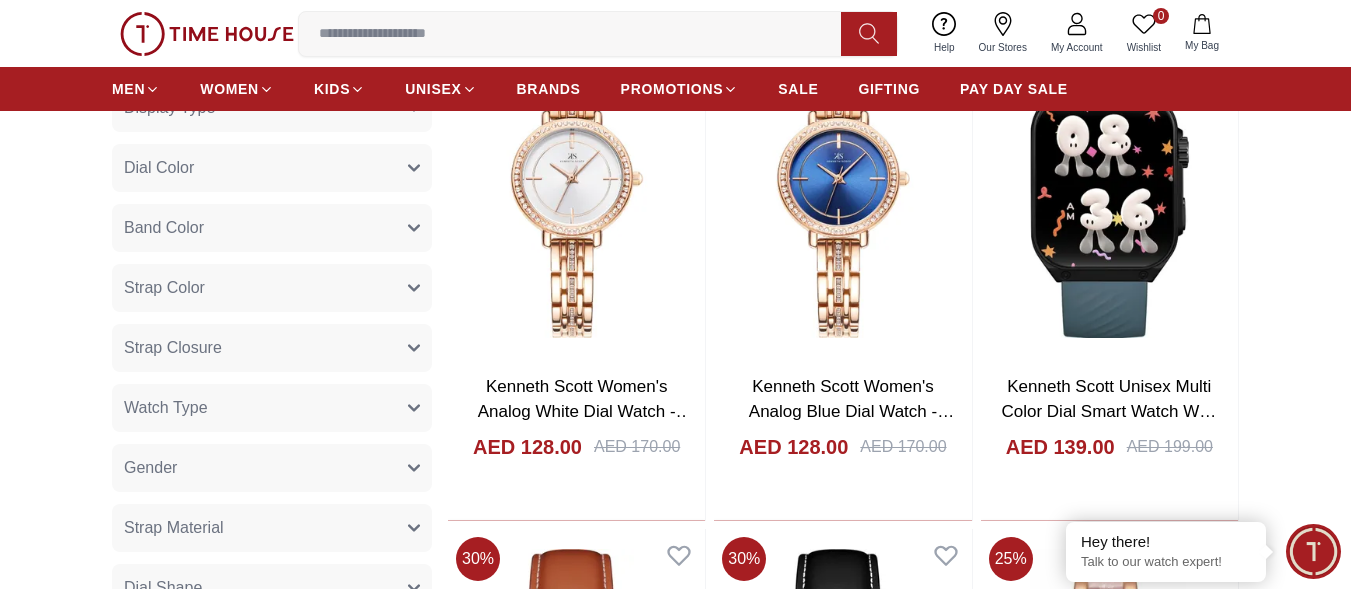 click on "Gender" at bounding box center [272, 468] 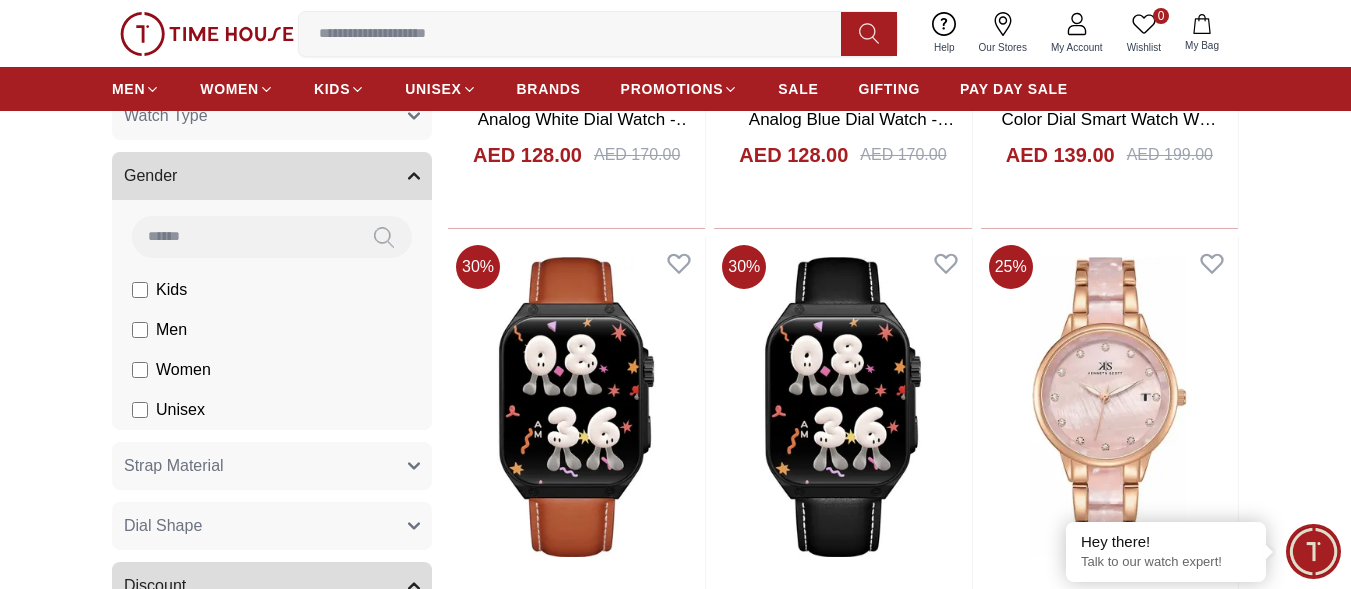 scroll, scrollTop: 1500, scrollLeft: 0, axis: vertical 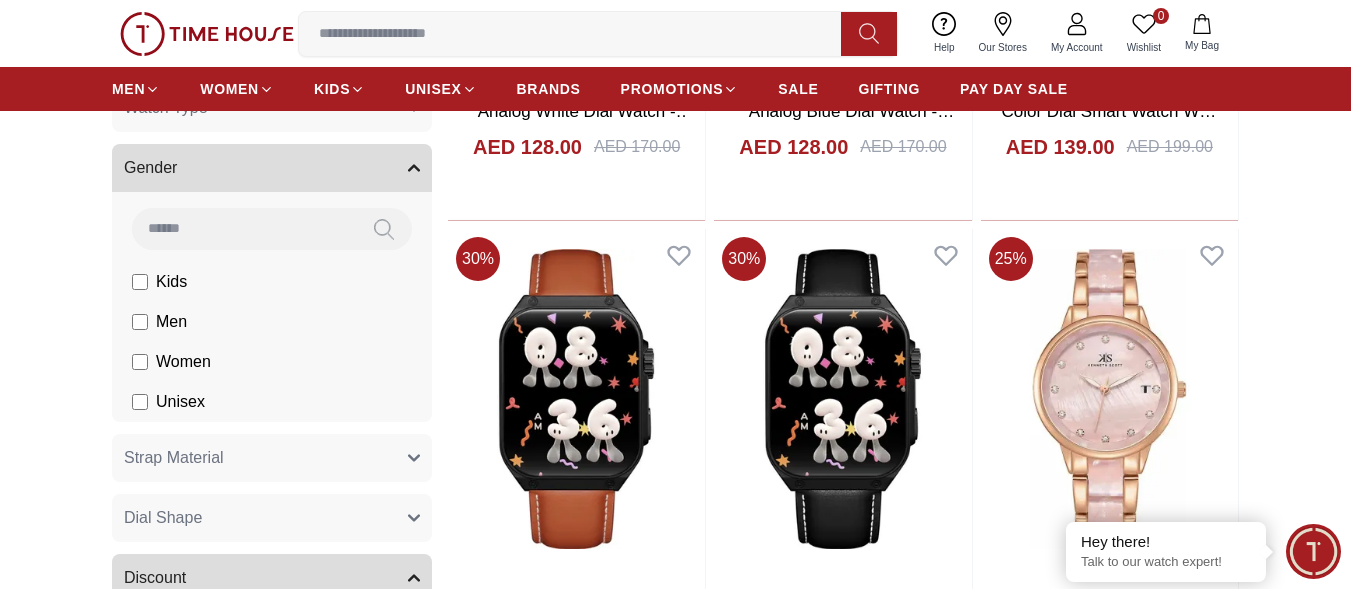 click on "Men" at bounding box center [198, -628] 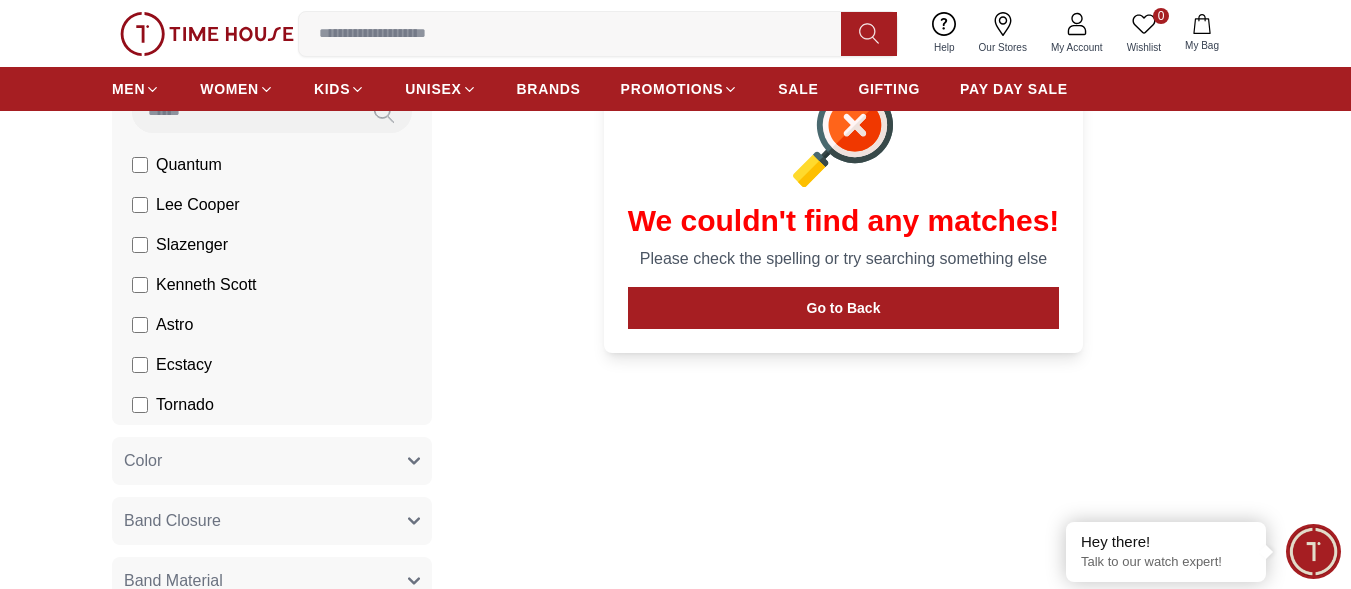 scroll, scrollTop: 600, scrollLeft: 0, axis: vertical 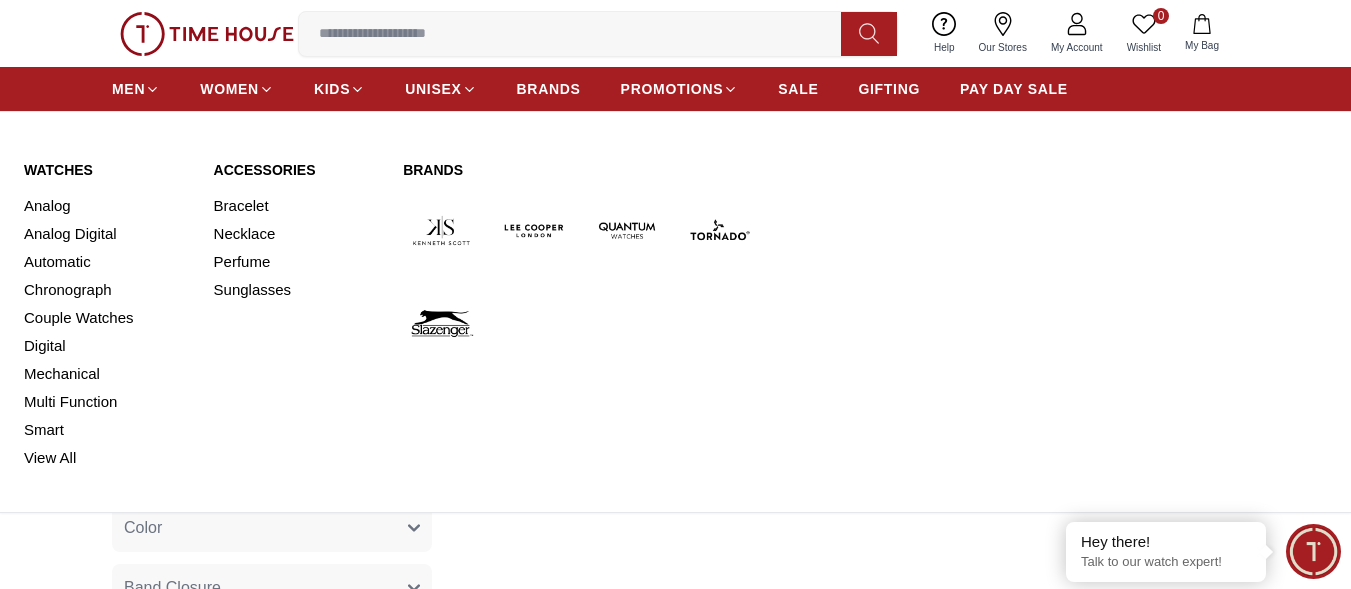 click on "Multi Function" at bounding box center (107, 402) 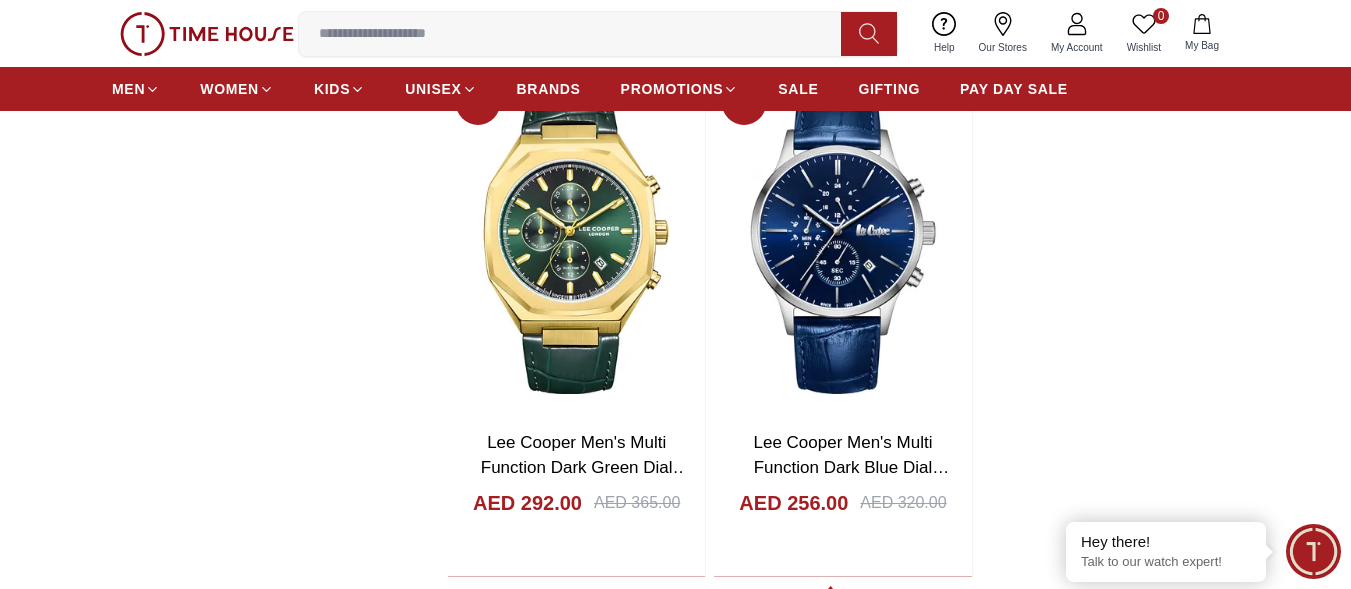 scroll, scrollTop: 3300, scrollLeft: 0, axis: vertical 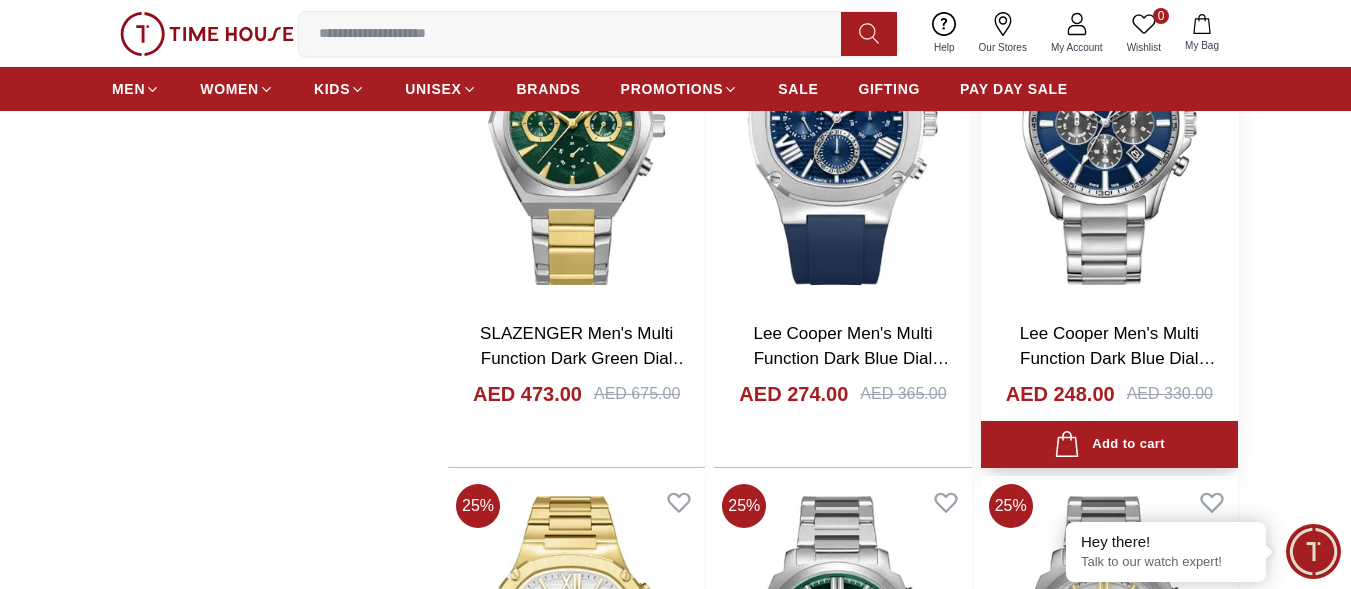 click at bounding box center (1109, 135) 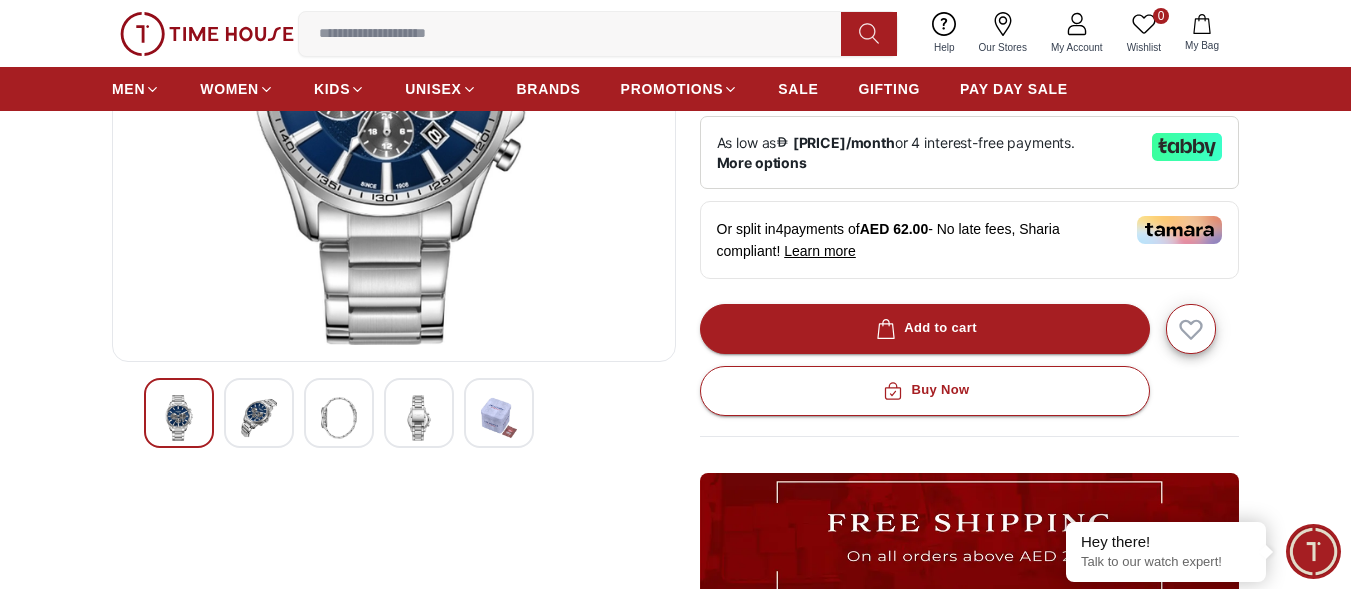 scroll, scrollTop: 400, scrollLeft: 0, axis: vertical 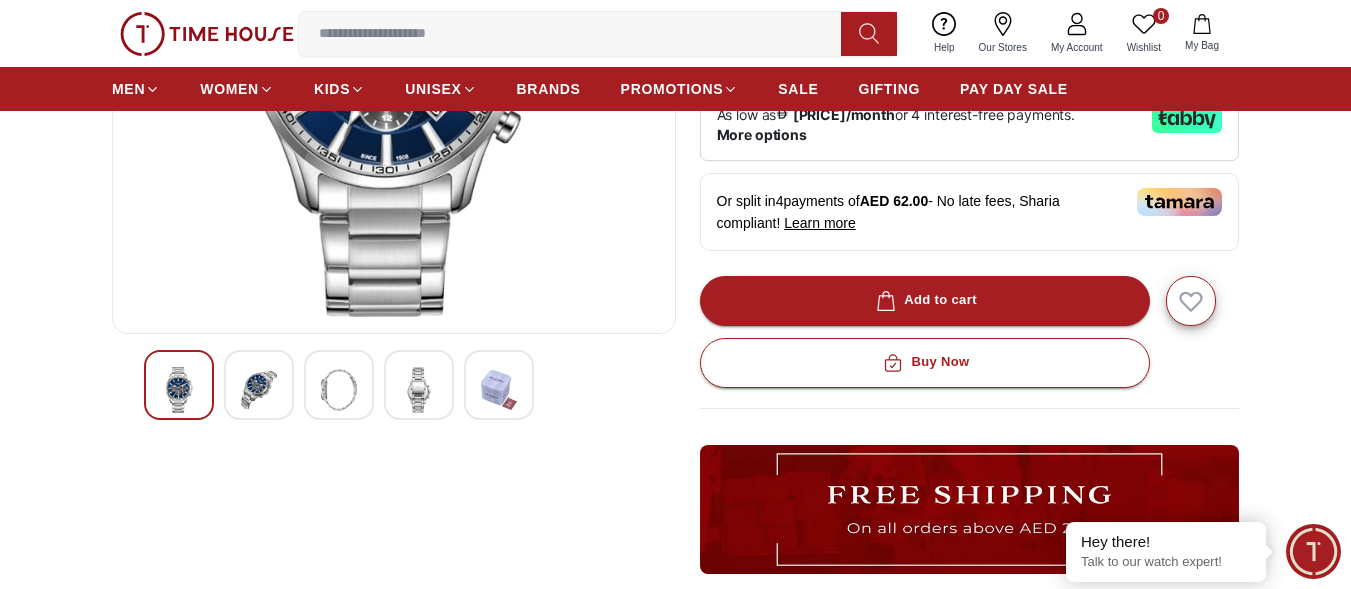 click at bounding box center [259, 390] 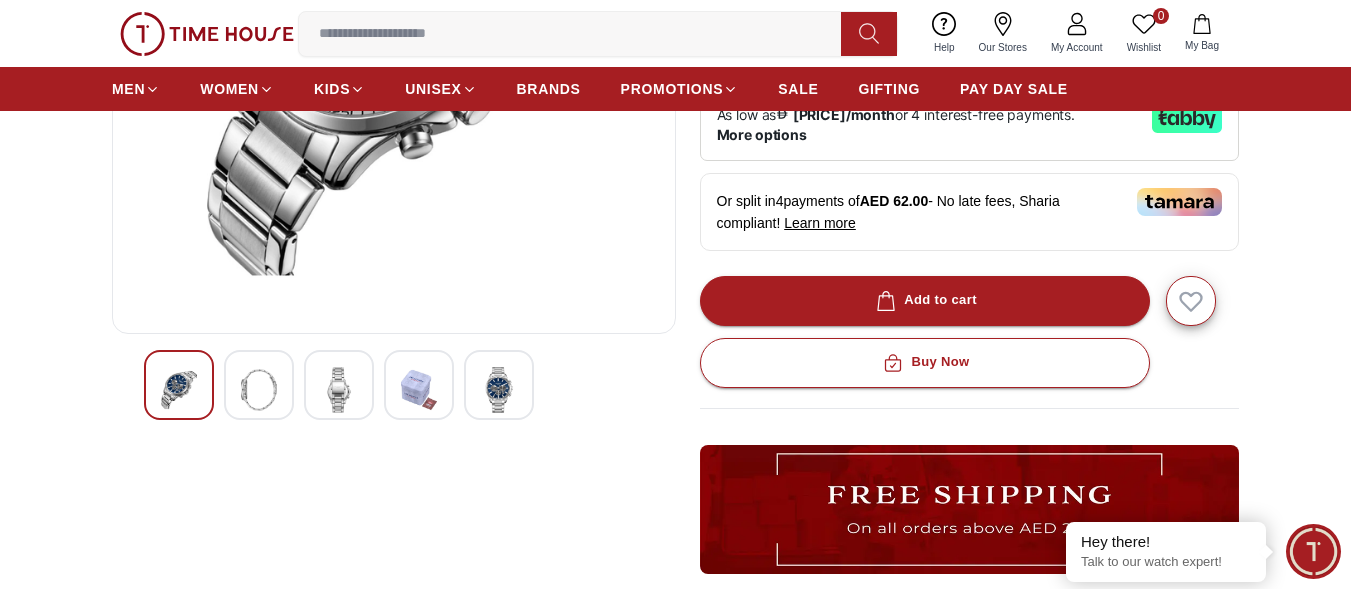 click at bounding box center [339, 390] 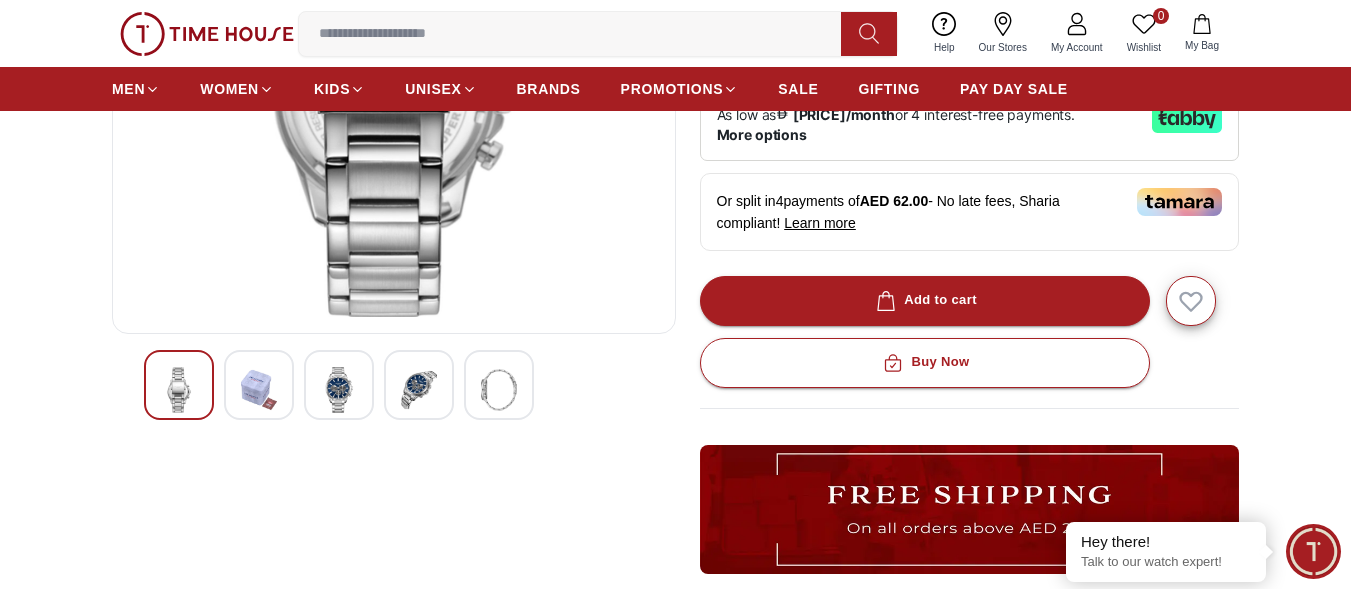 click at bounding box center [259, 390] 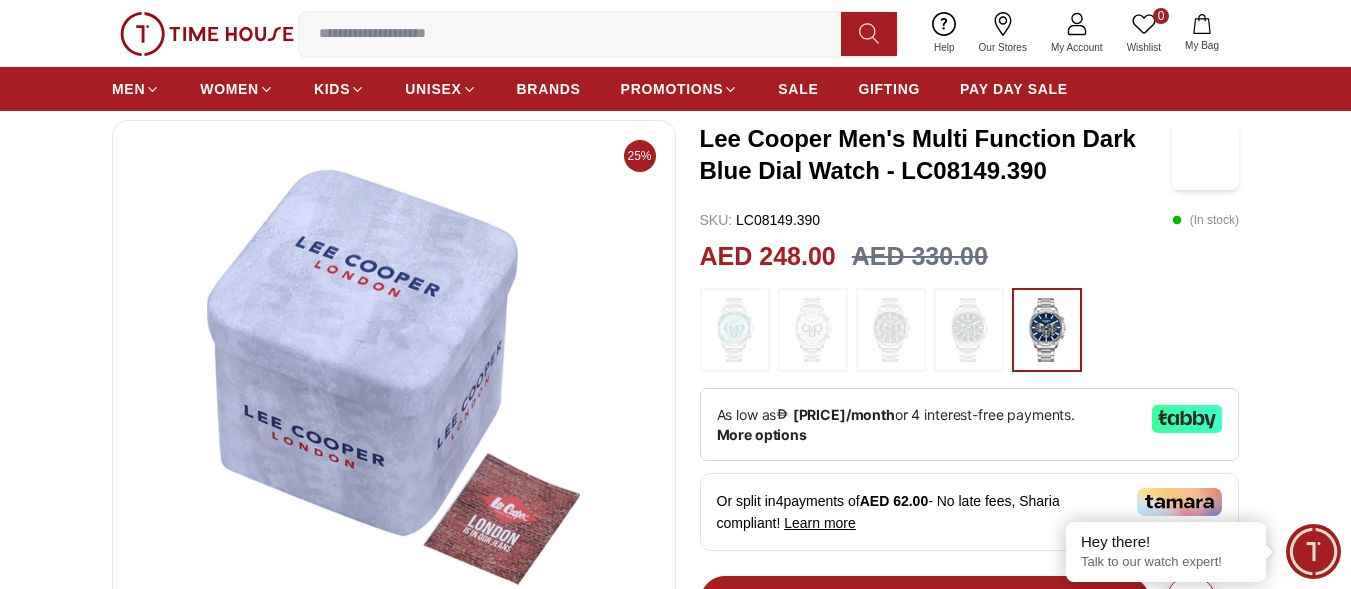 scroll, scrollTop: 300, scrollLeft: 0, axis: vertical 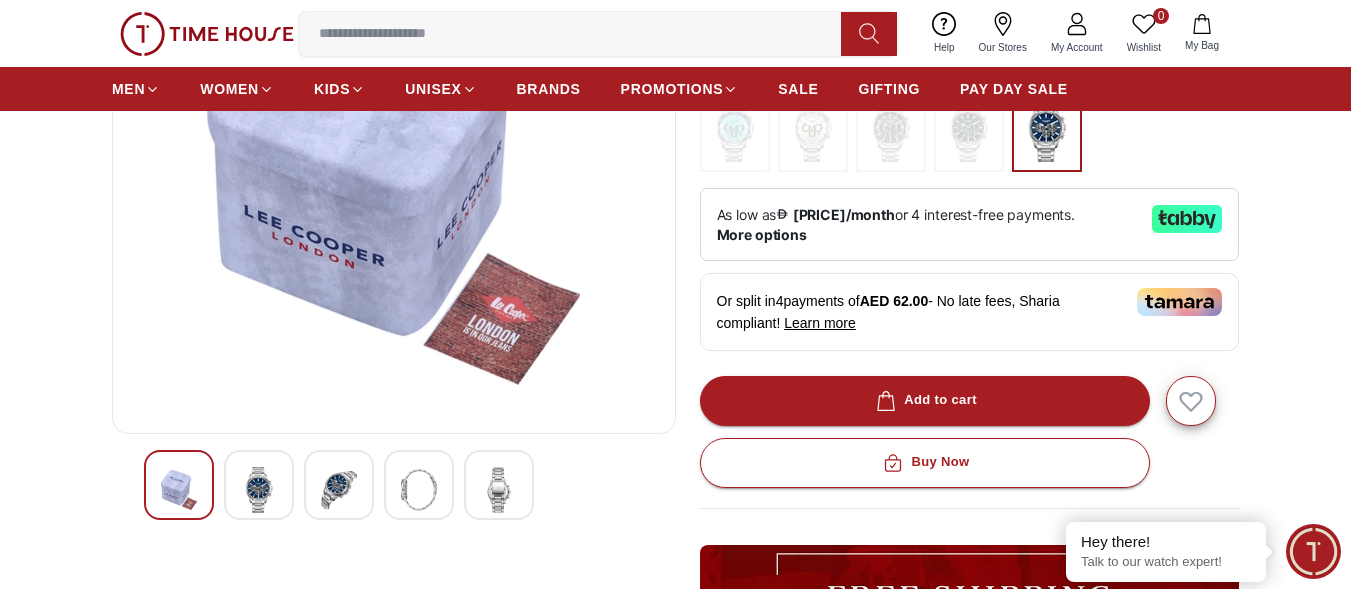 click at bounding box center (419, 490) 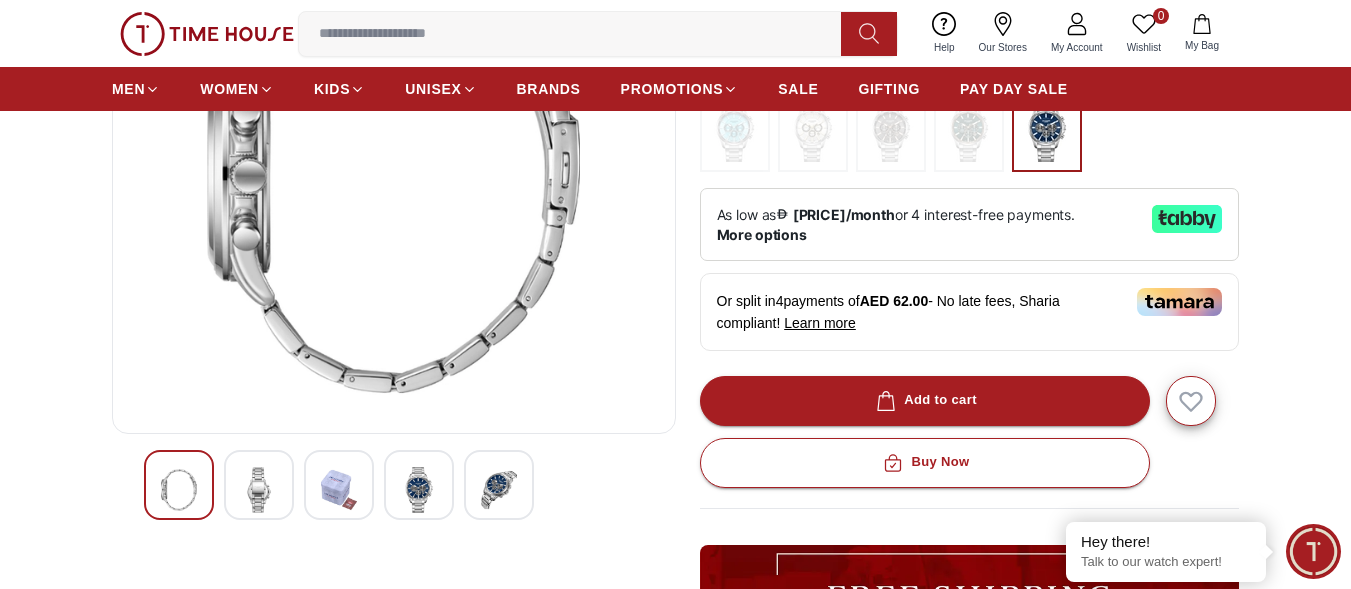 click at bounding box center [499, 490] 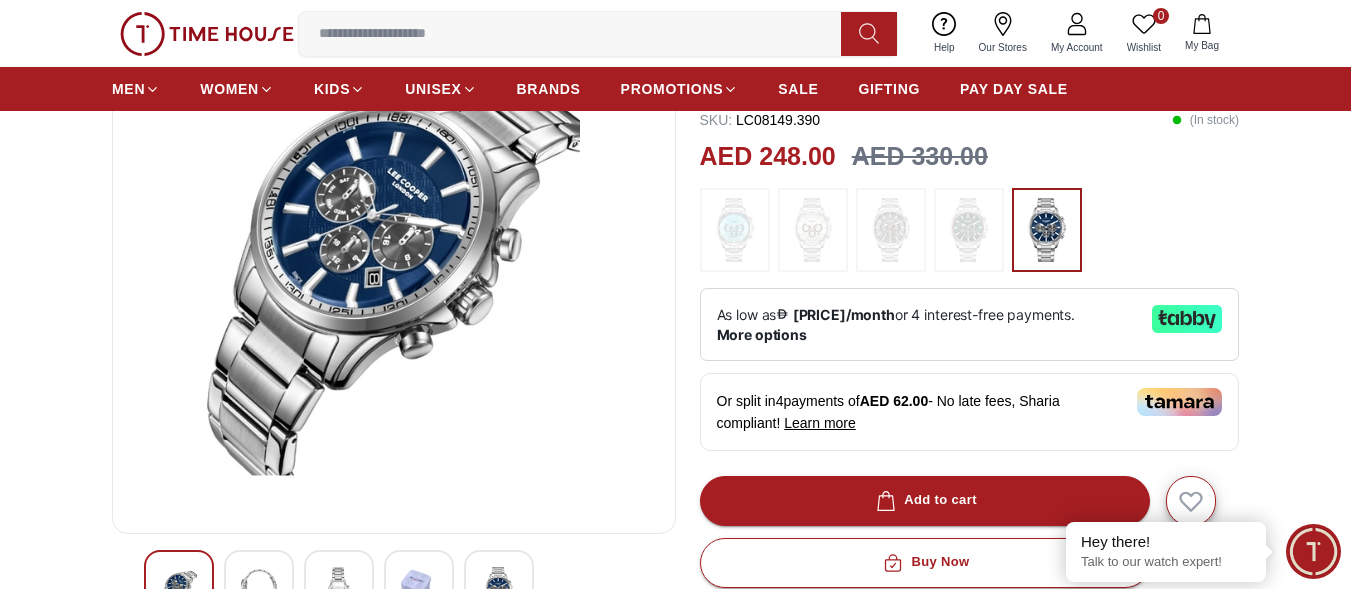 scroll, scrollTop: 300, scrollLeft: 0, axis: vertical 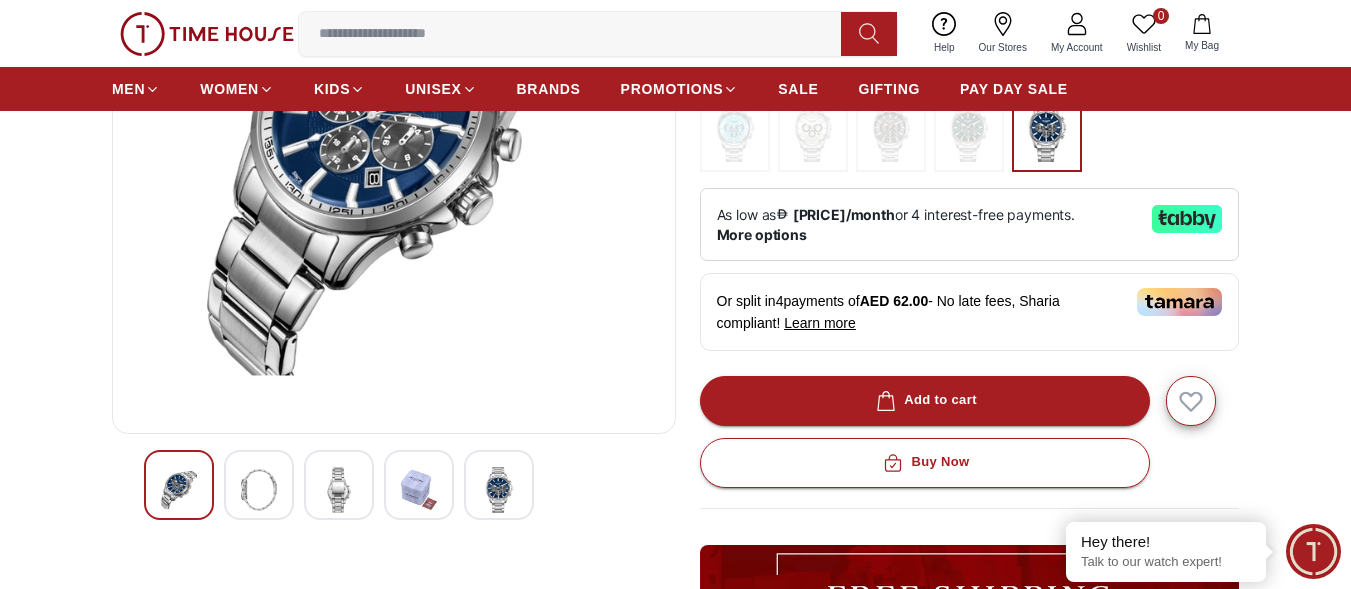 click on "Learn more" at bounding box center (820, 323) 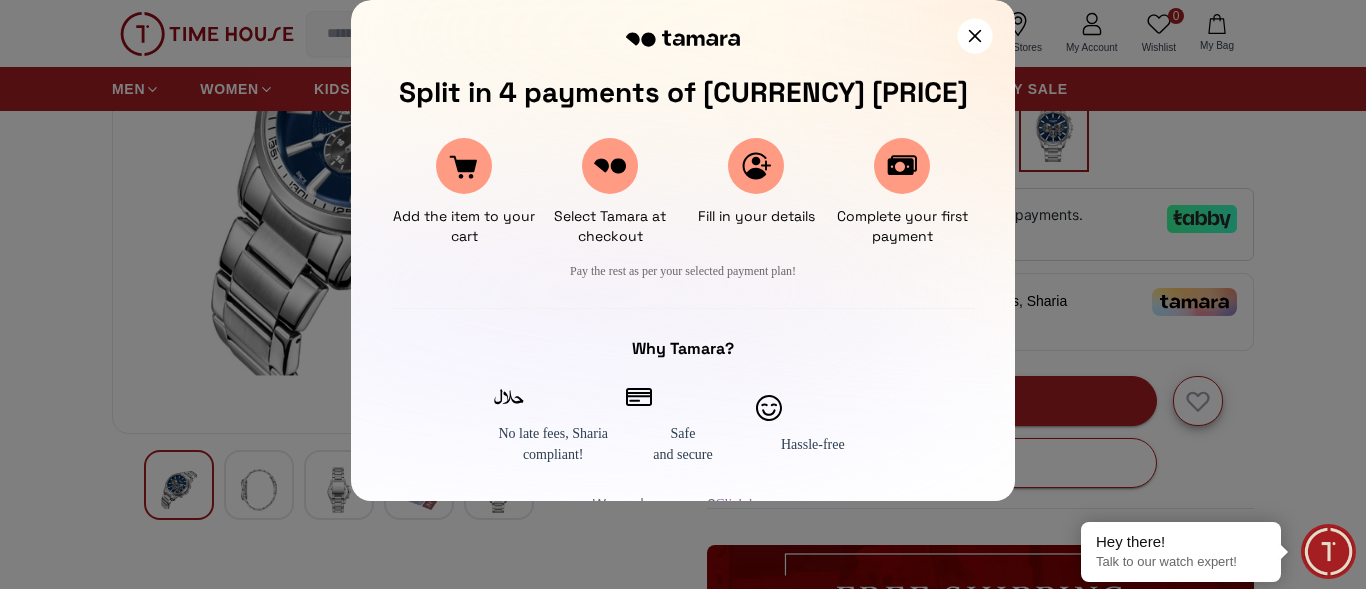click at bounding box center [974, 35] 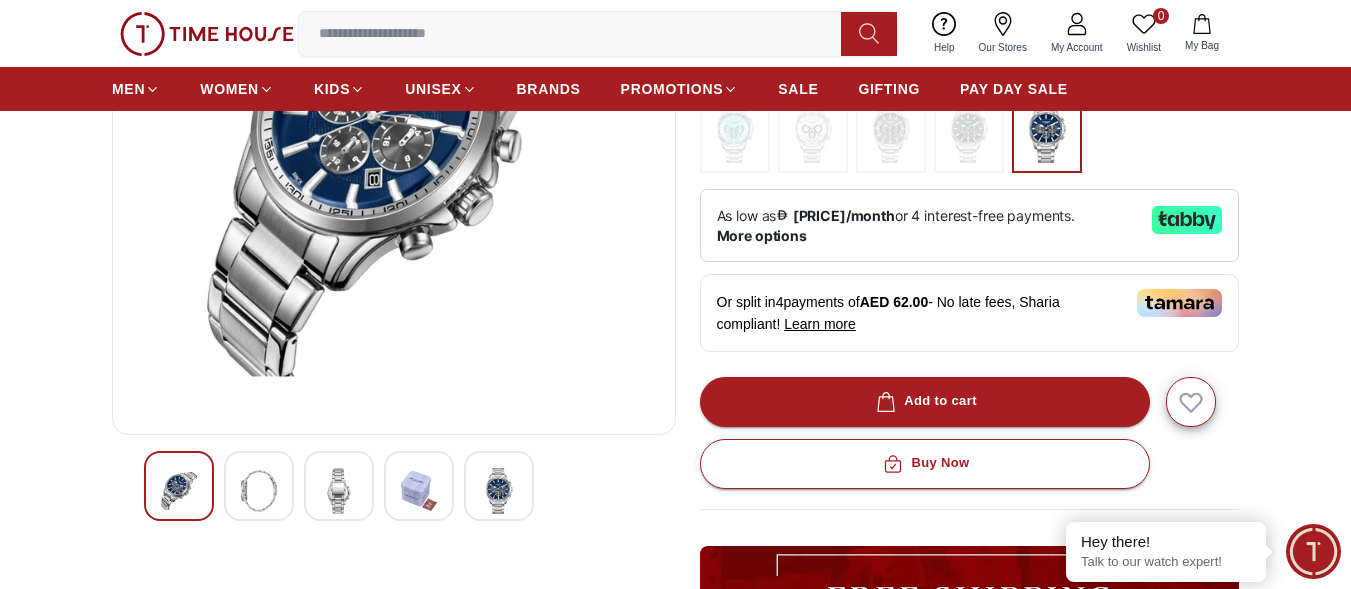 scroll, scrollTop: 300, scrollLeft: 0, axis: vertical 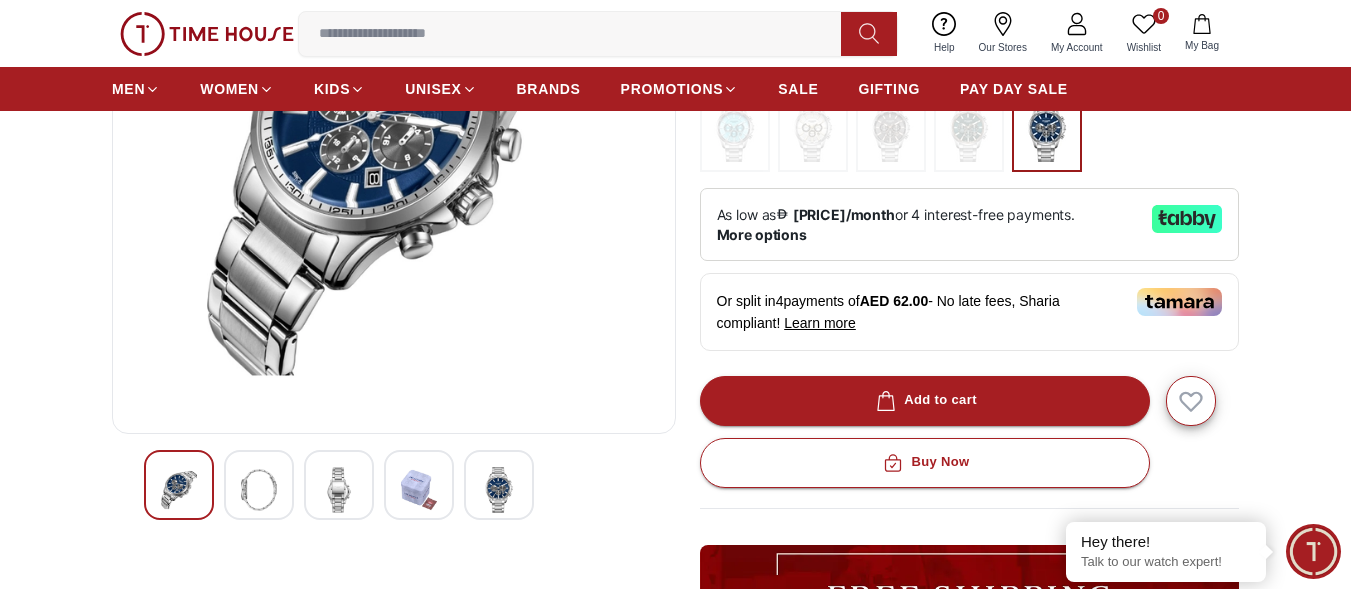 click at bounding box center [259, 485] 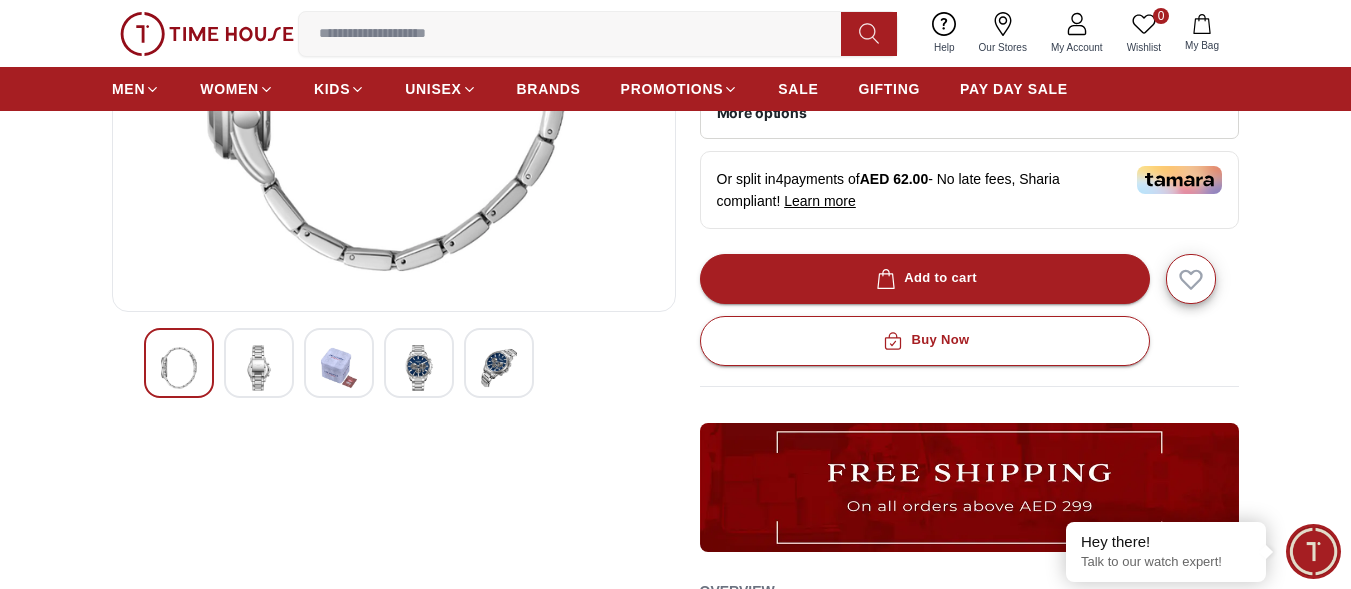 scroll, scrollTop: 500, scrollLeft: 0, axis: vertical 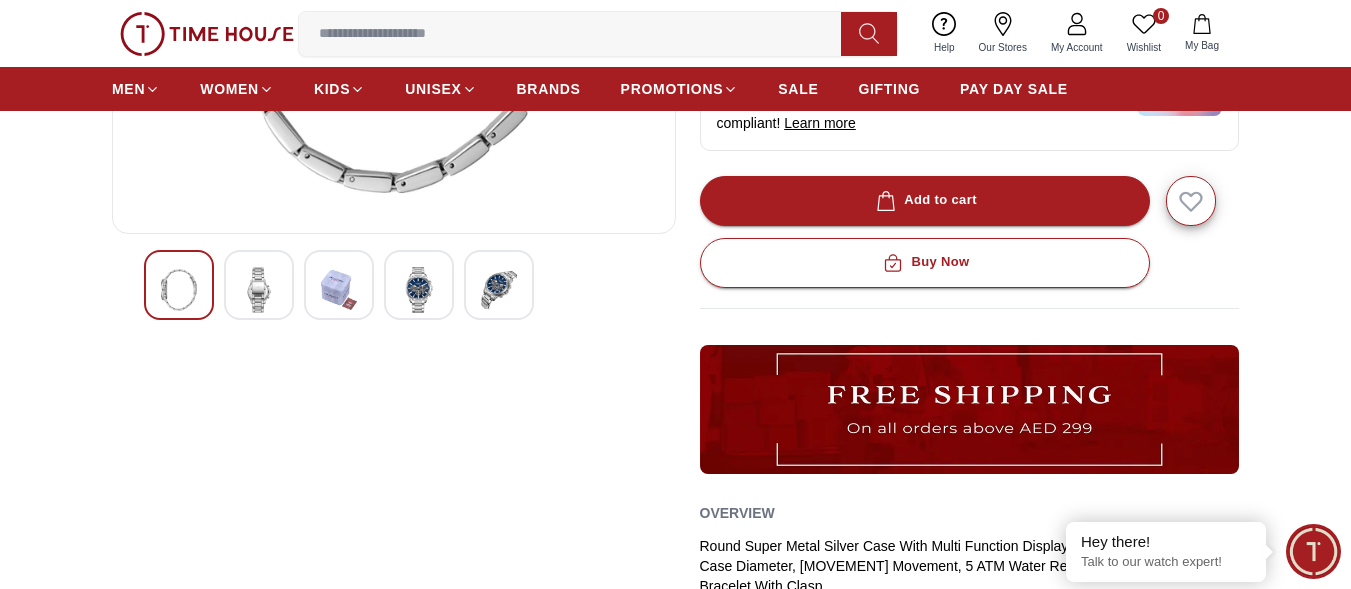 click at bounding box center (419, 290) 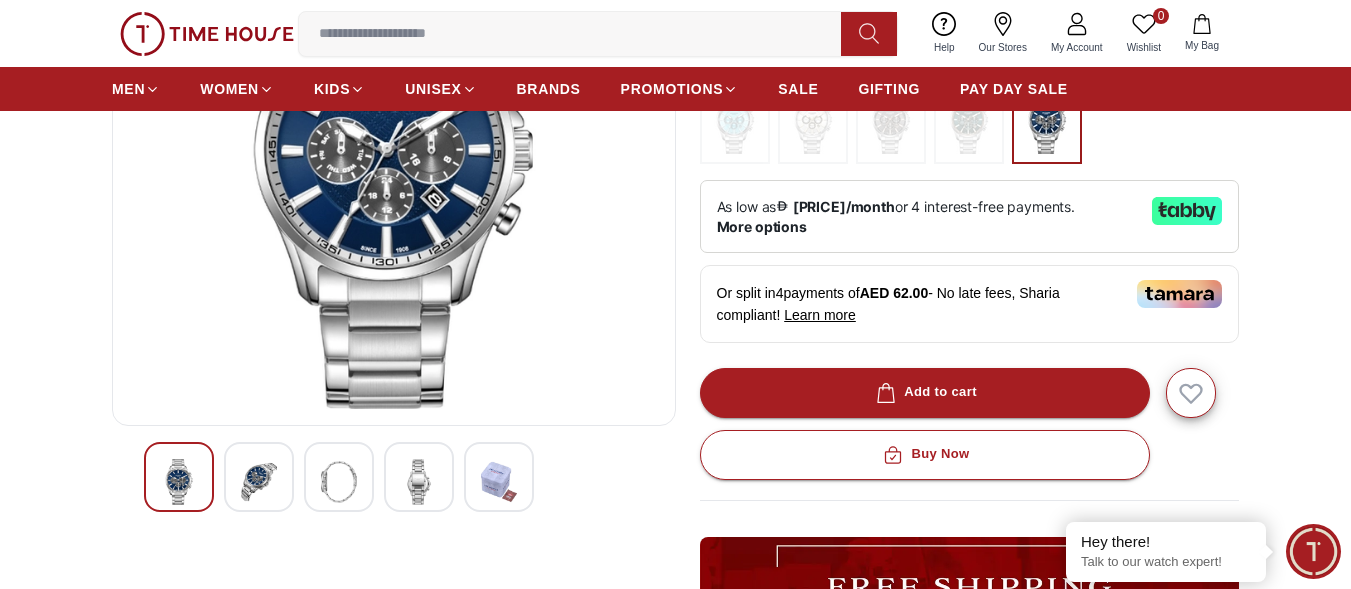 scroll, scrollTop: 300, scrollLeft: 0, axis: vertical 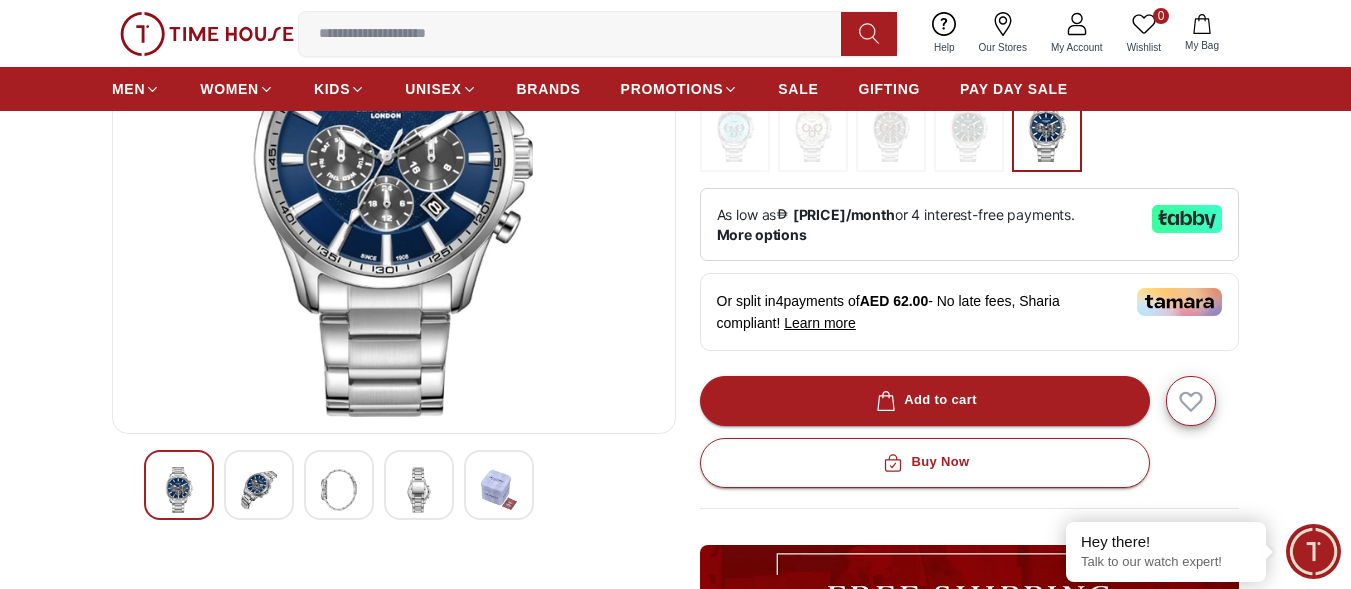 click at bounding box center (339, 490) 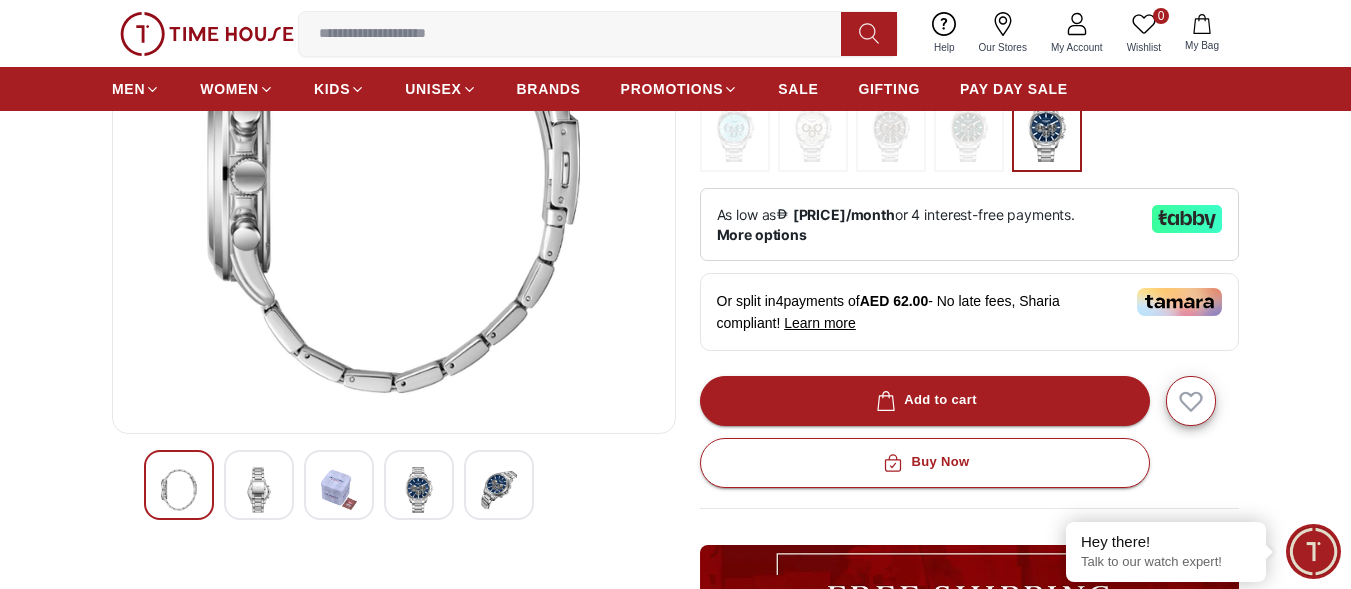 click at bounding box center [259, 490] 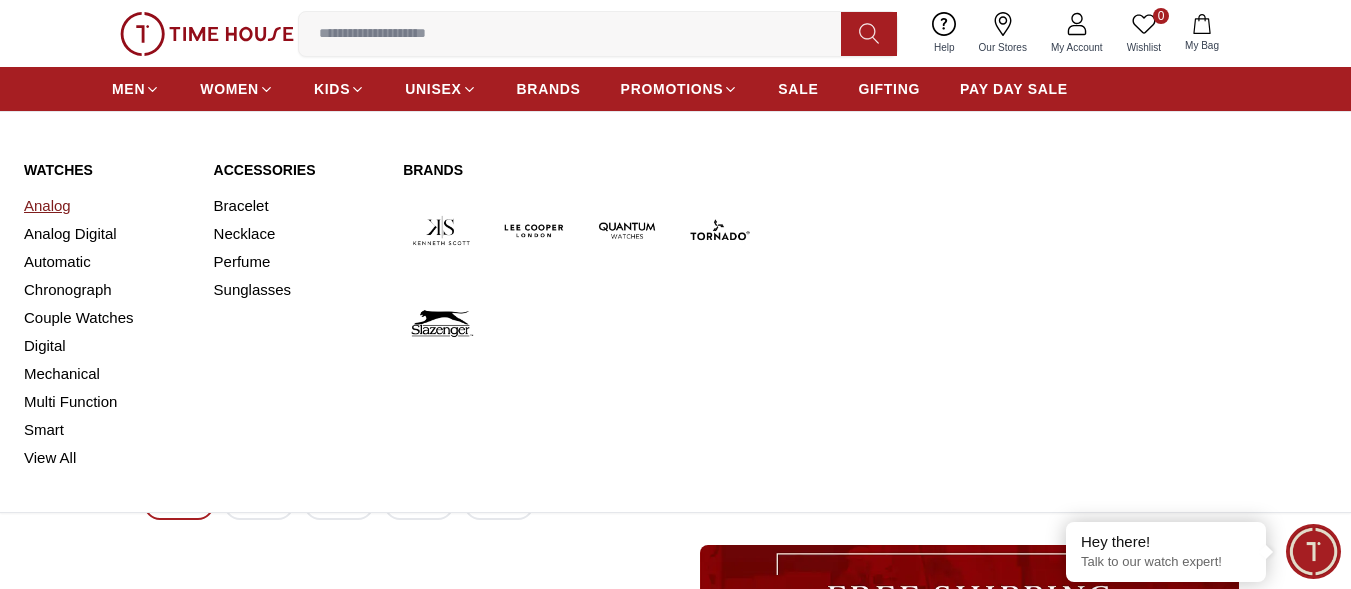 click on "Analog" at bounding box center (107, 206) 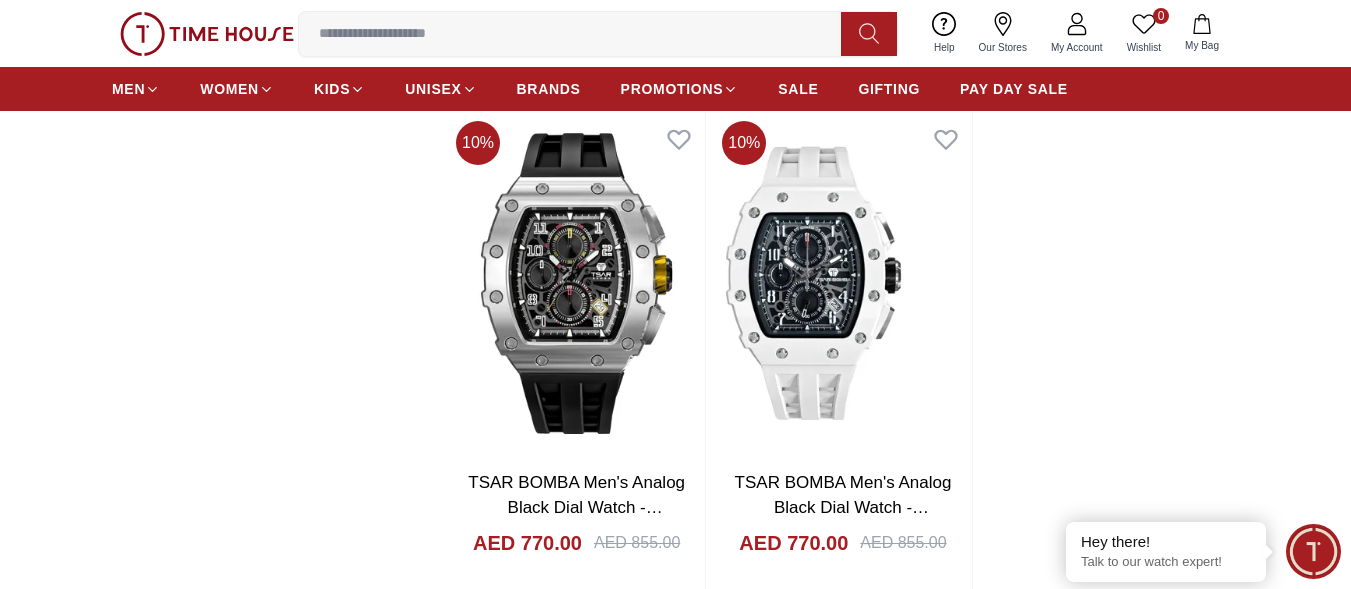 scroll, scrollTop: 3400, scrollLeft: 0, axis: vertical 